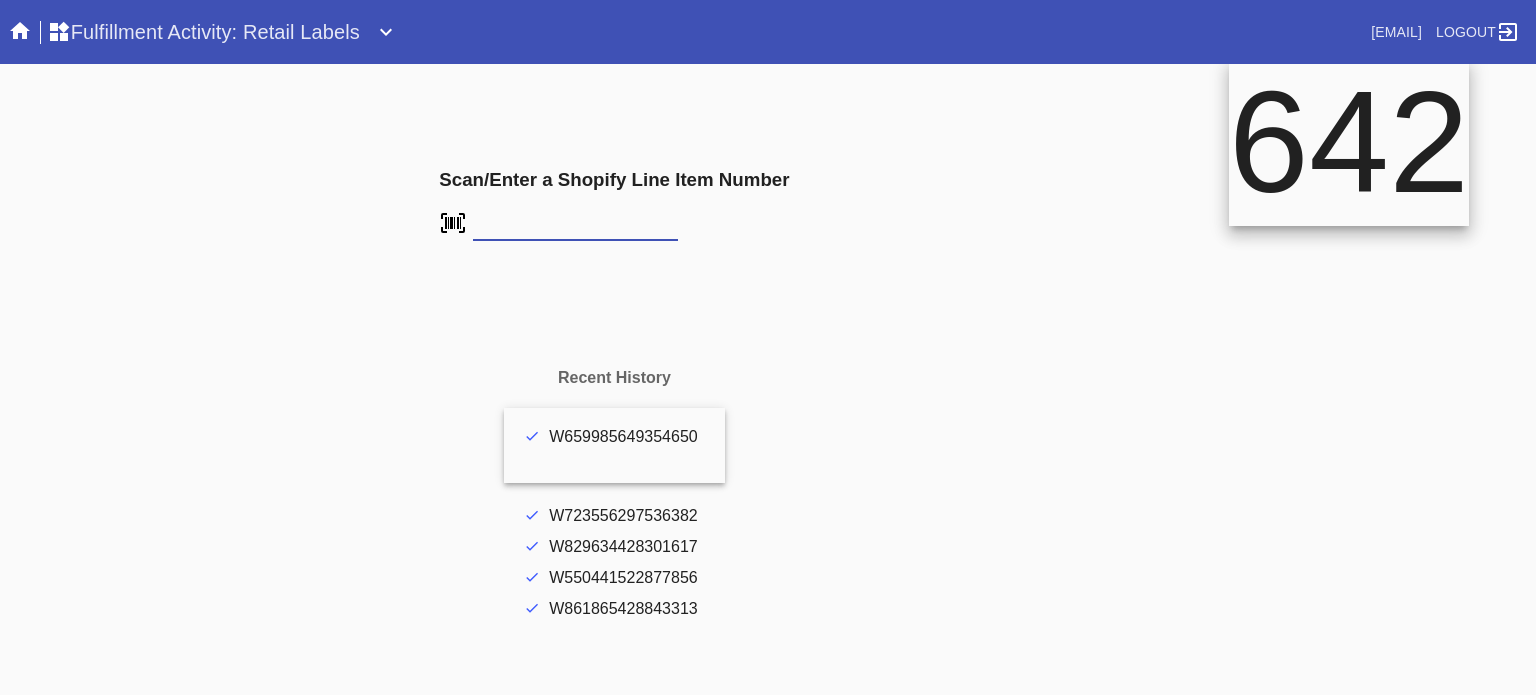 scroll, scrollTop: 0, scrollLeft: 0, axis: both 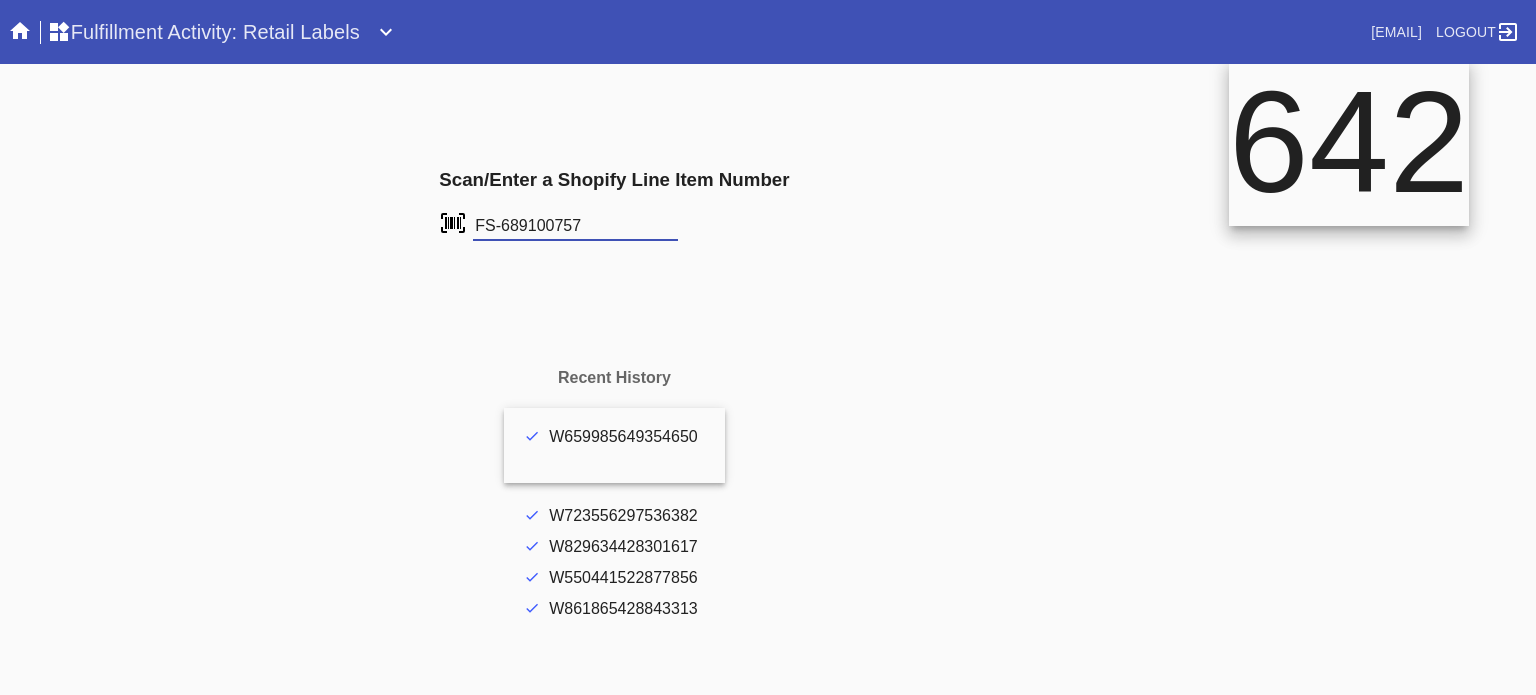 type on "FS-689100757" 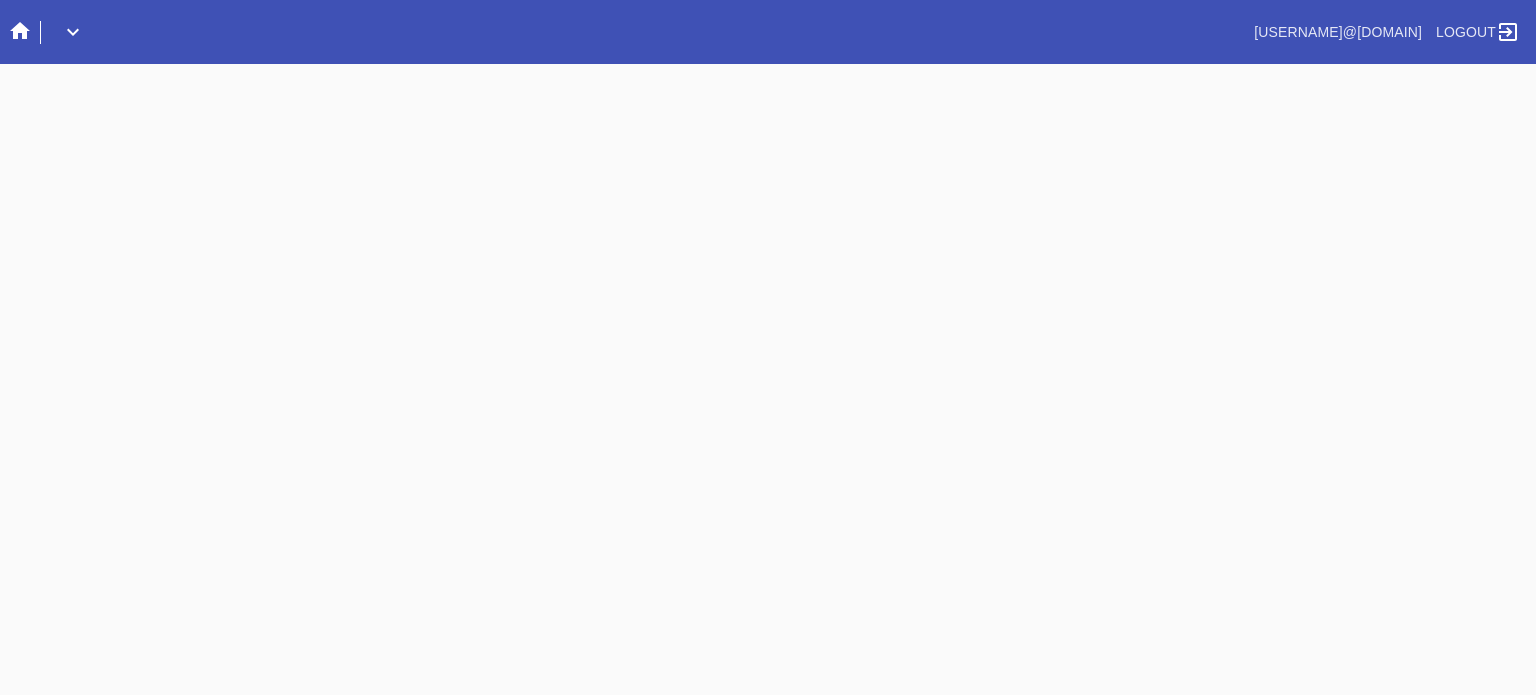 scroll, scrollTop: 0, scrollLeft: 0, axis: both 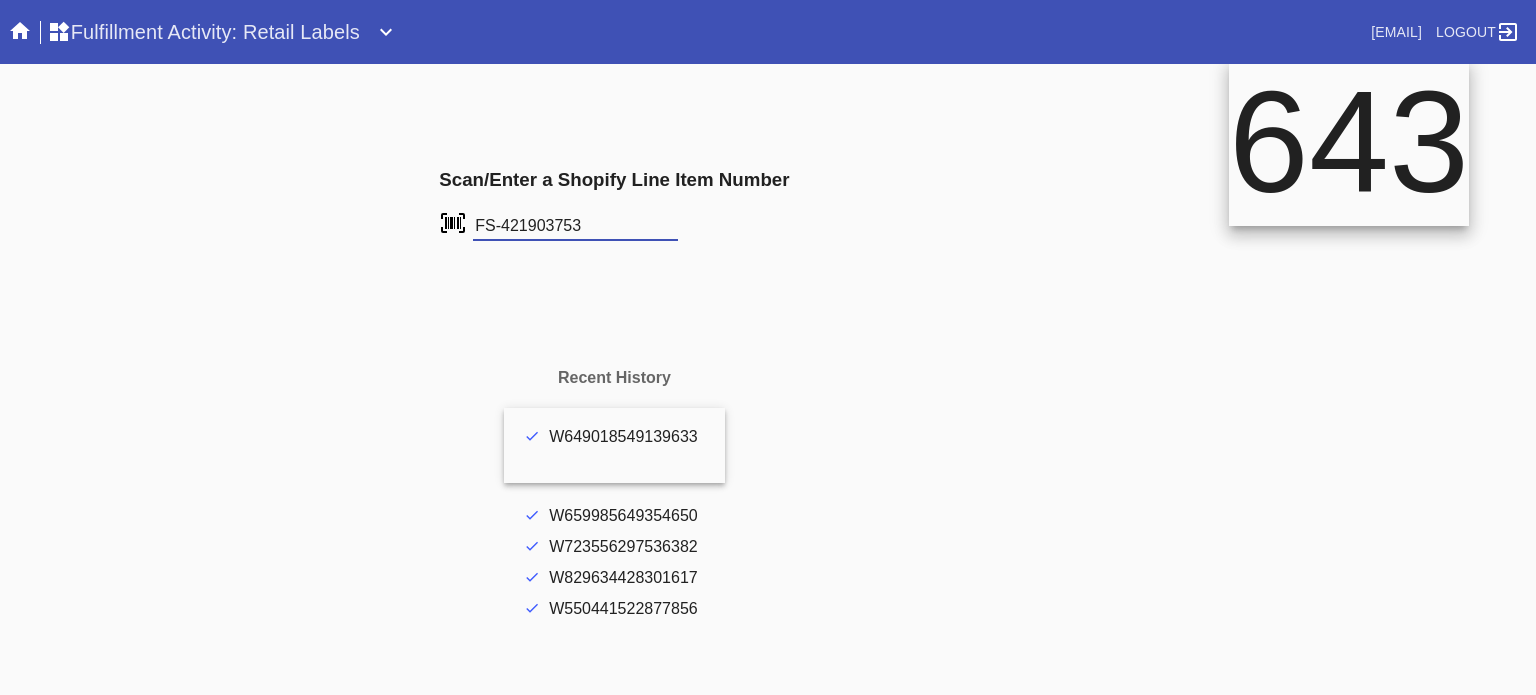 type on "FS-421903753" 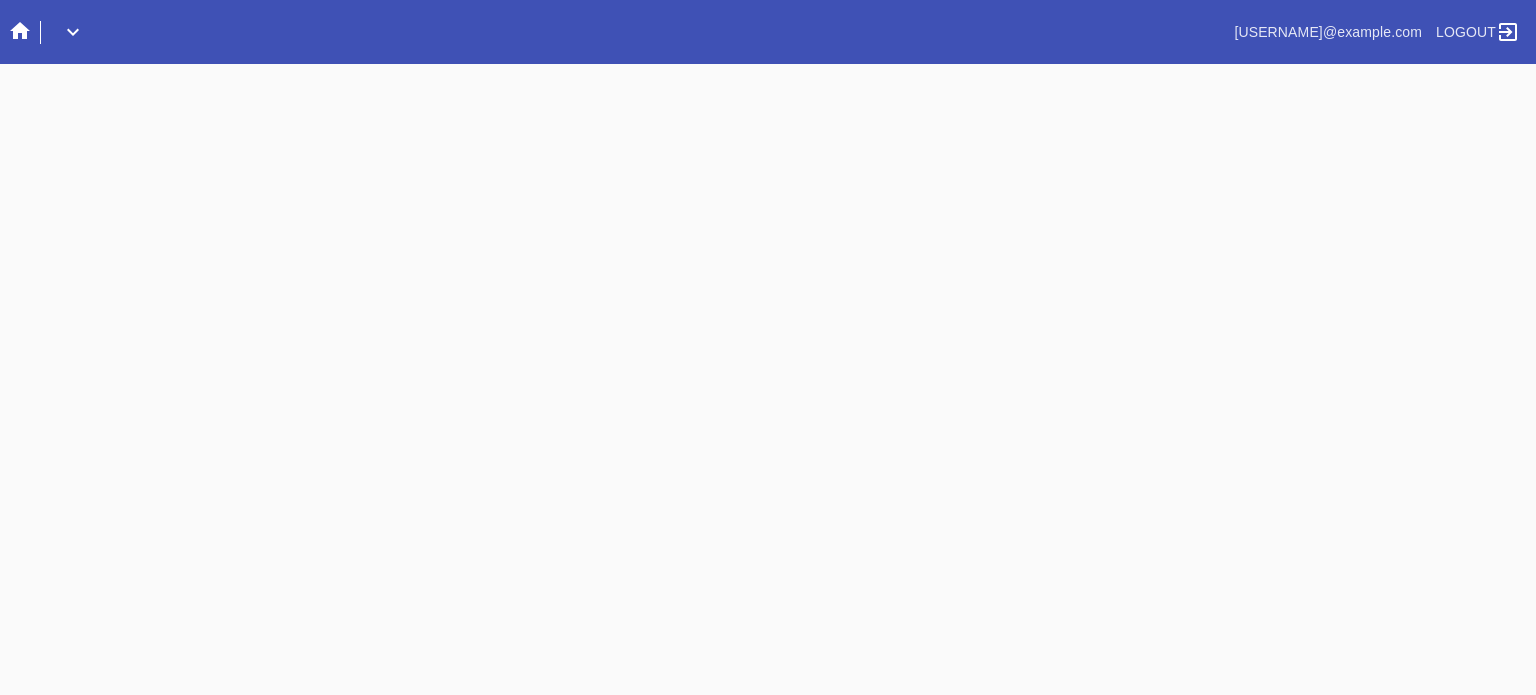 scroll, scrollTop: 0, scrollLeft: 0, axis: both 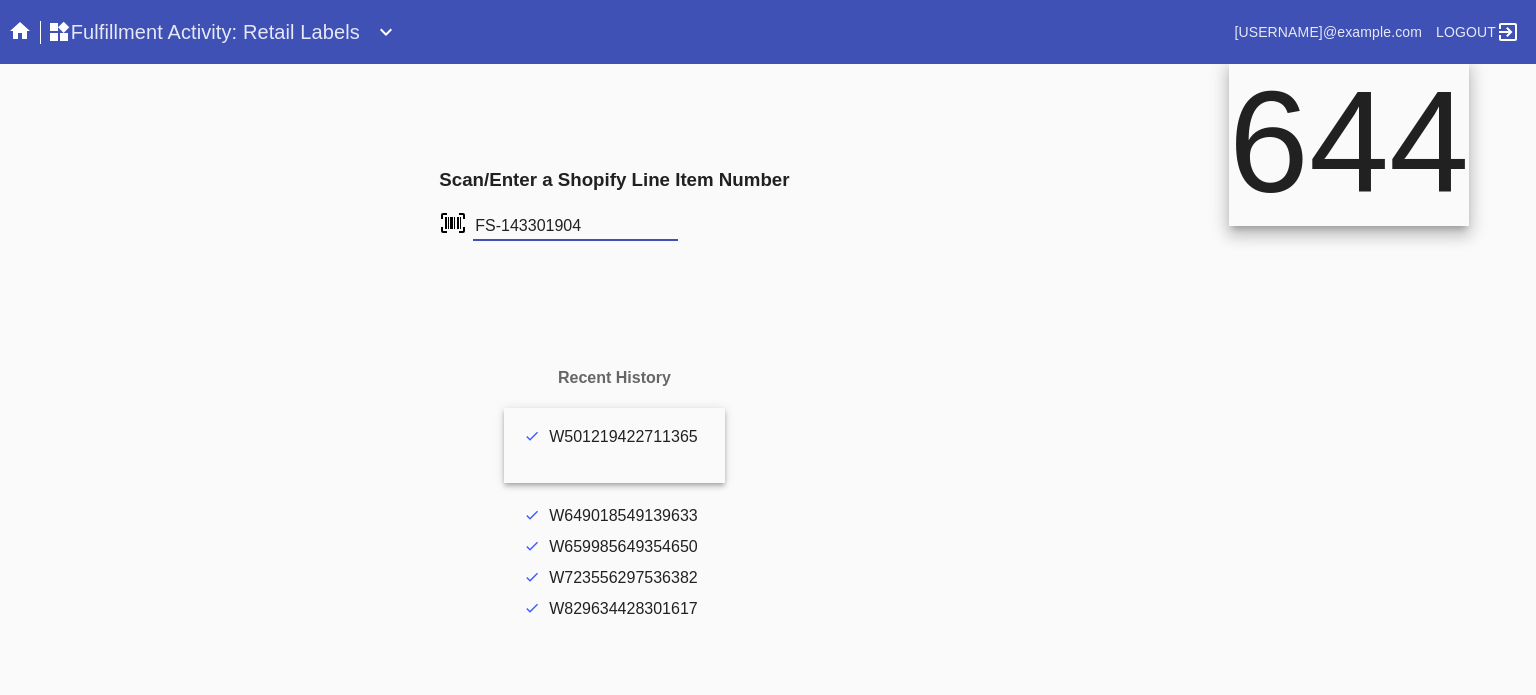 type on "FS-143301904" 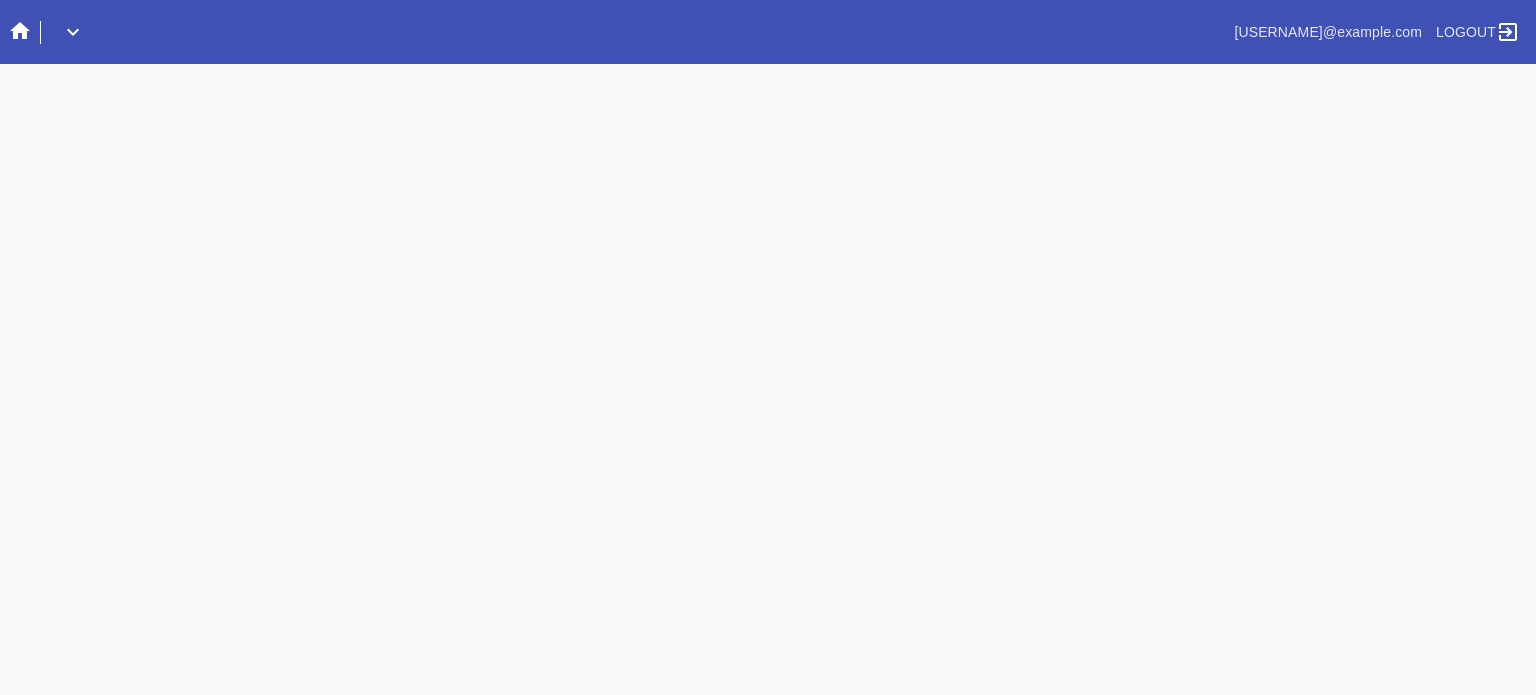 scroll, scrollTop: 0, scrollLeft: 0, axis: both 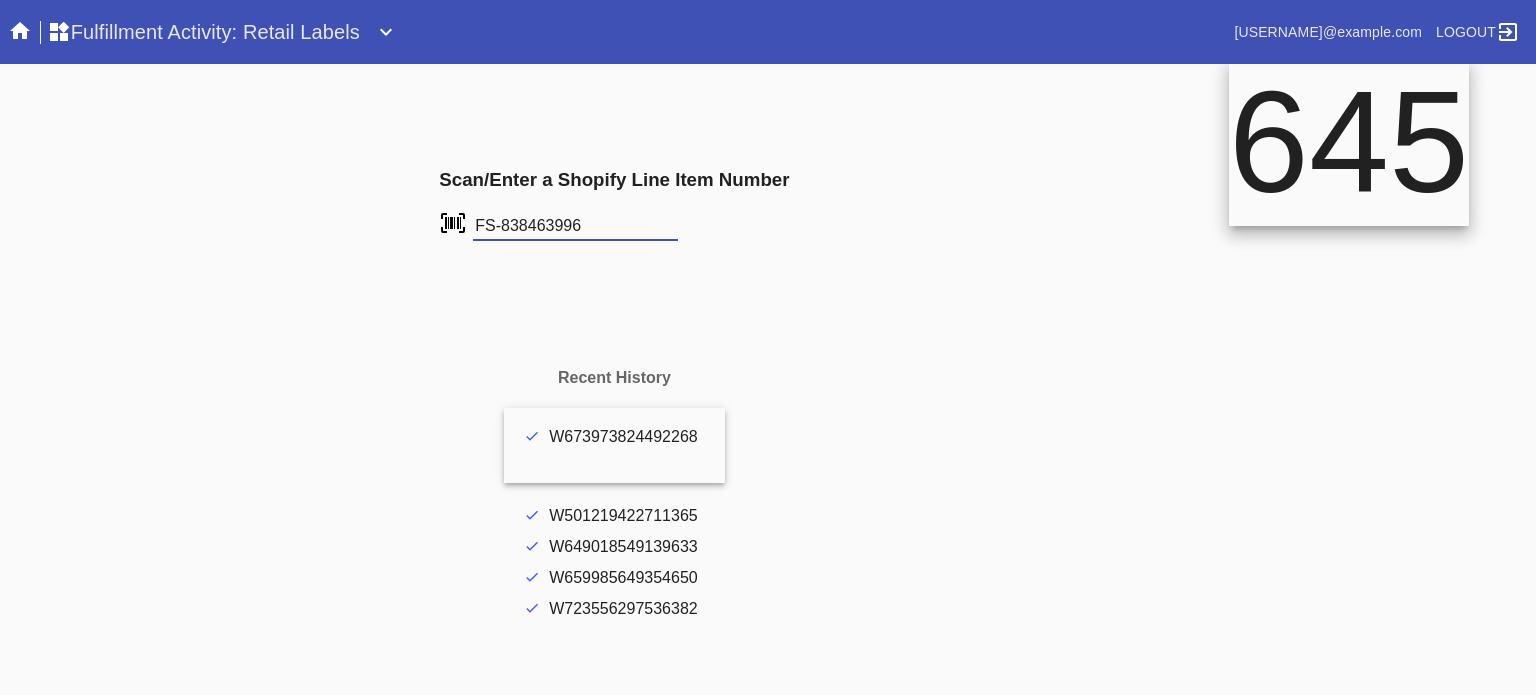 type on "FS-838463996" 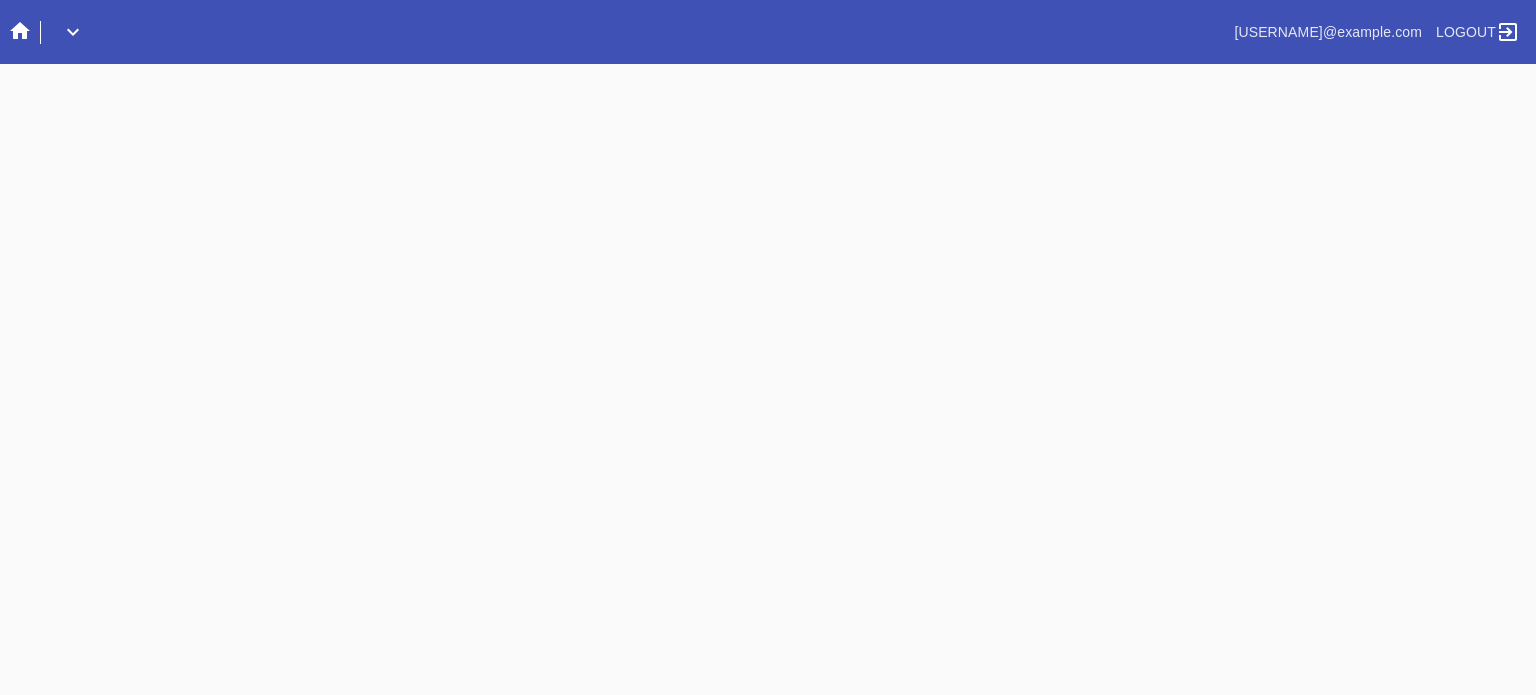 scroll, scrollTop: 0, scrollLeft: 0, axis: both 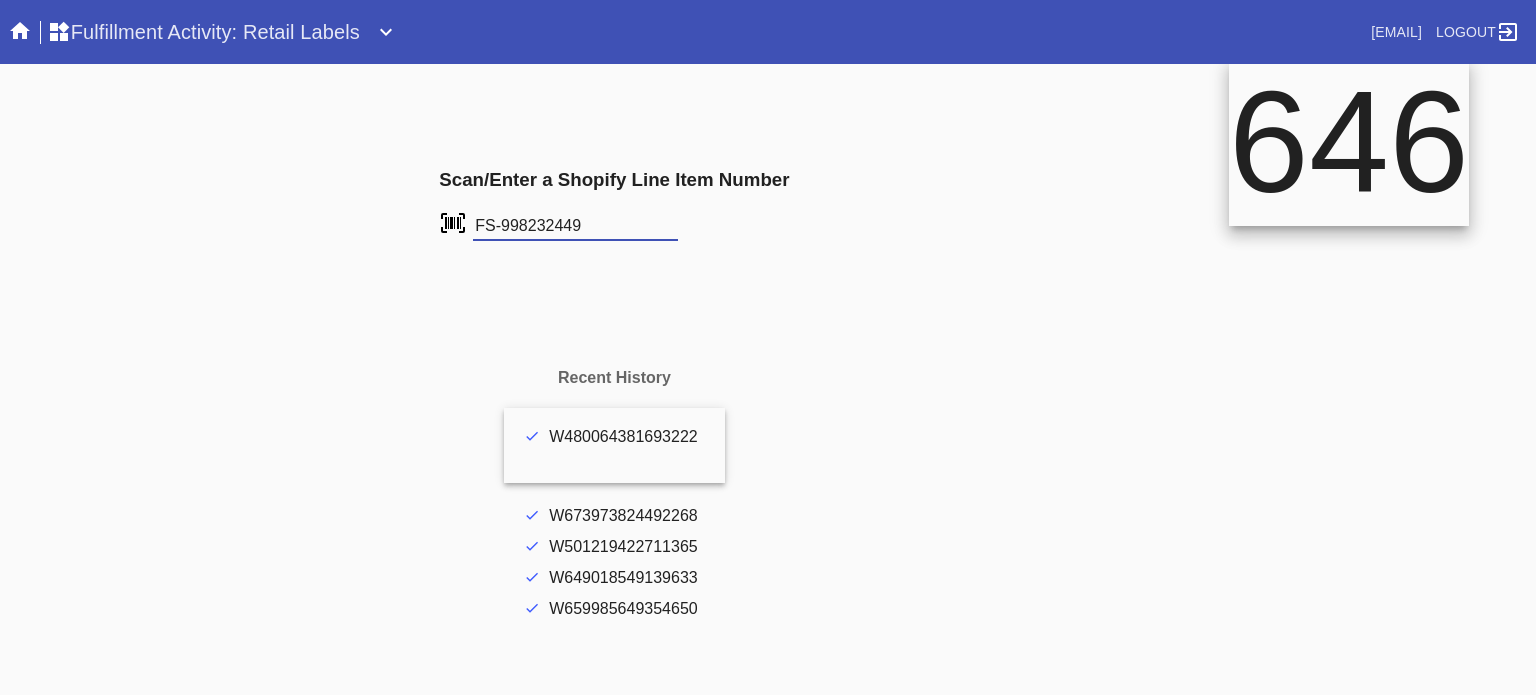 type on "FS-998232449" 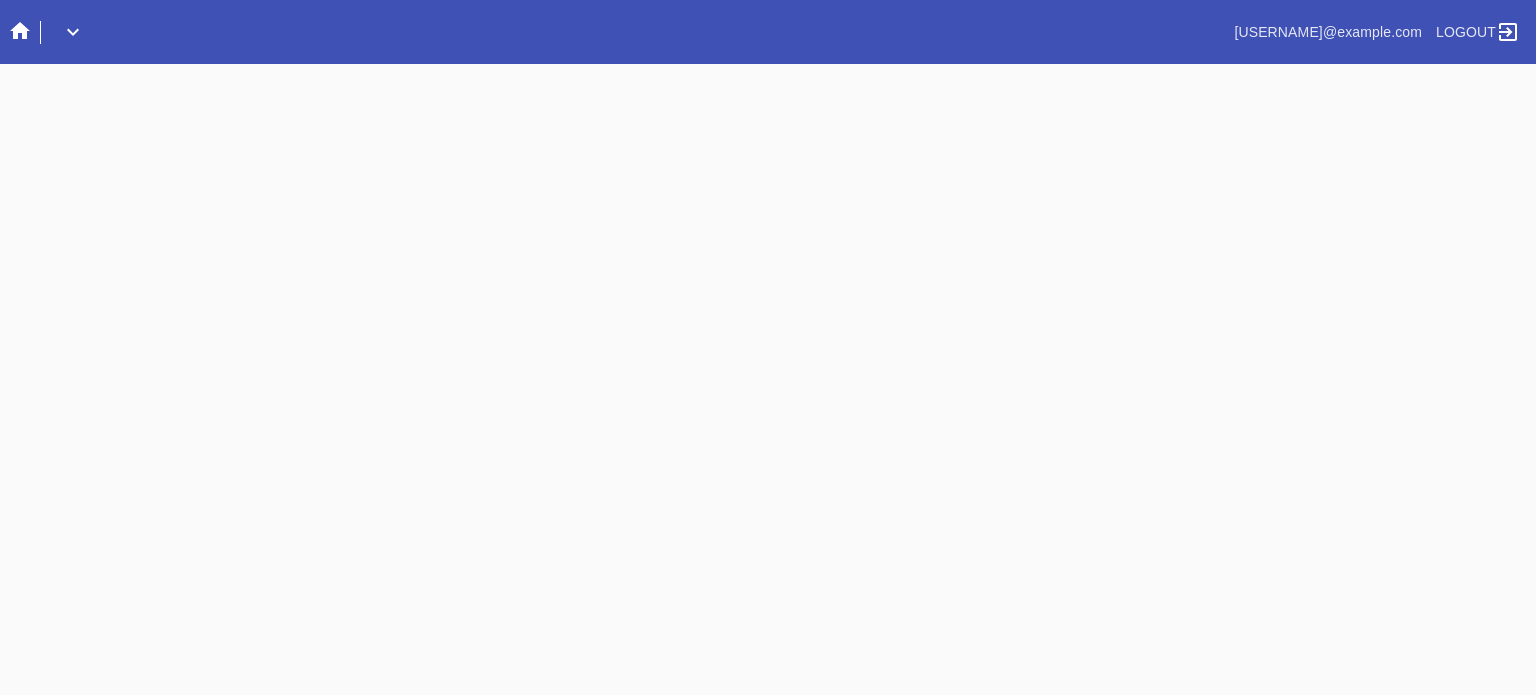 scroll, scrollTop: 0, scrollLeft: 0, axis: both 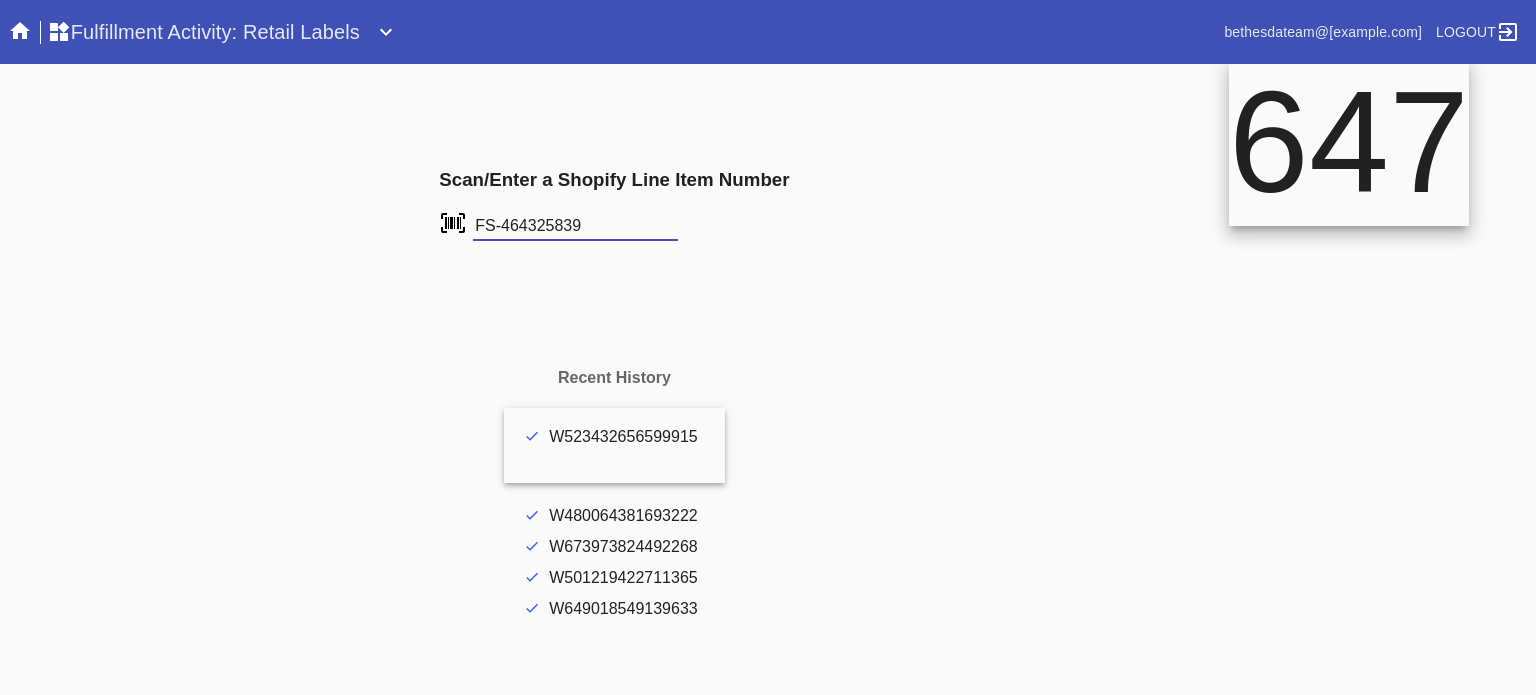 type on "FS-464325839" 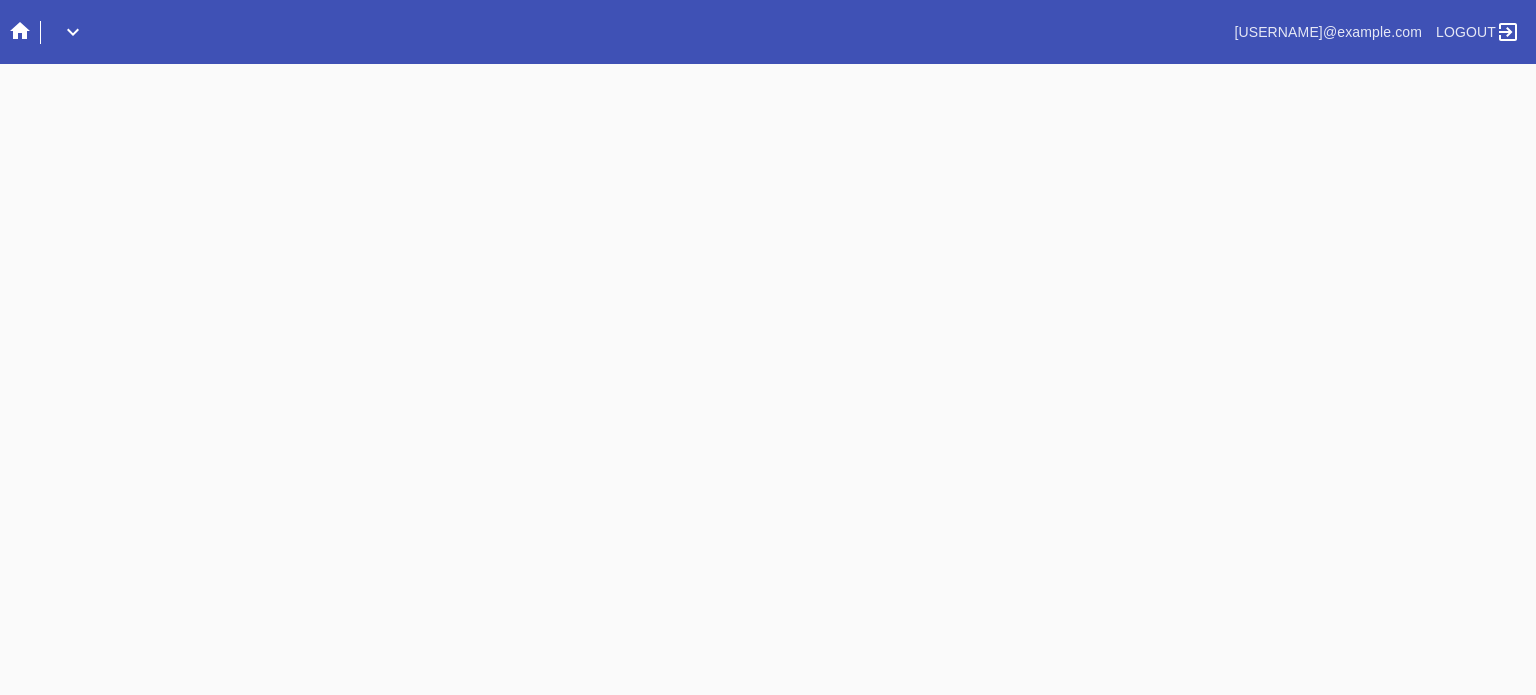 scroll, scrollTop: 0, scrollLeft: 0, axis: both 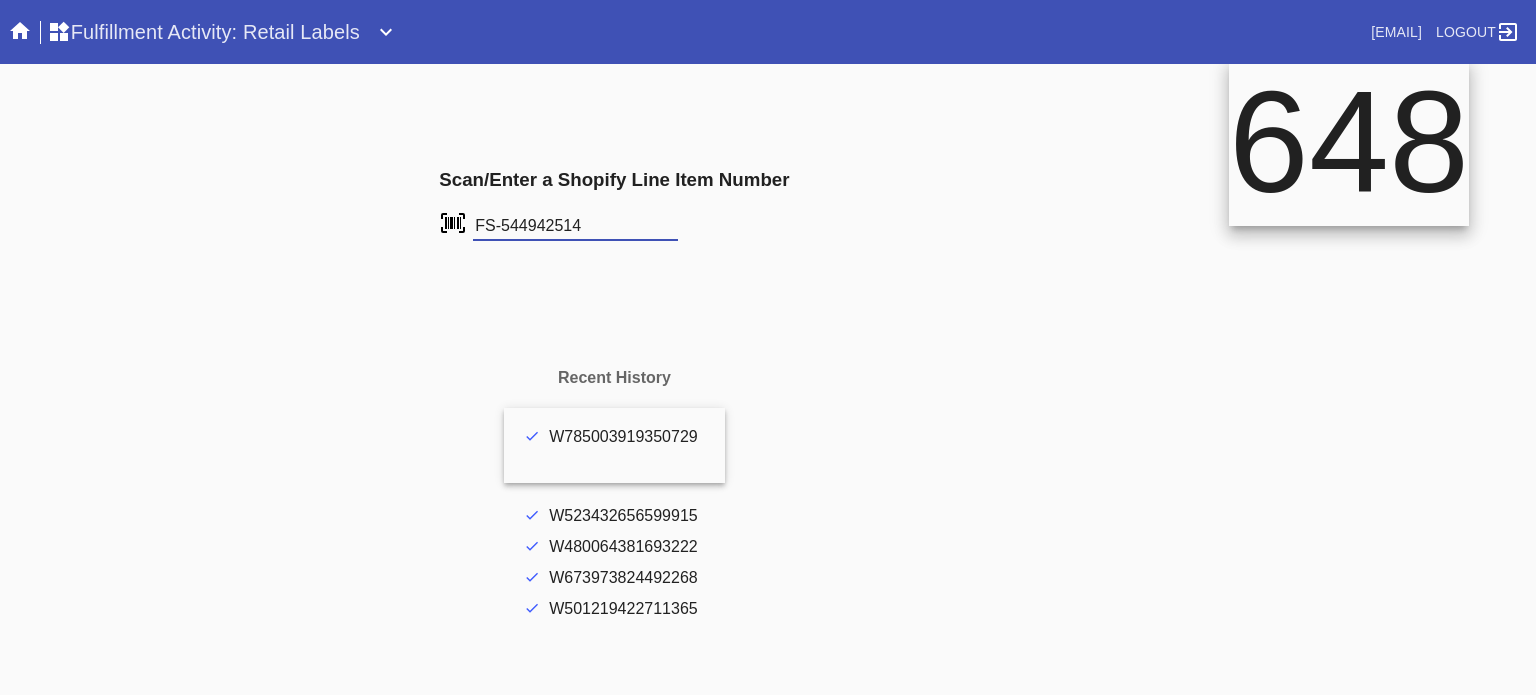 type on "FS-544942514" 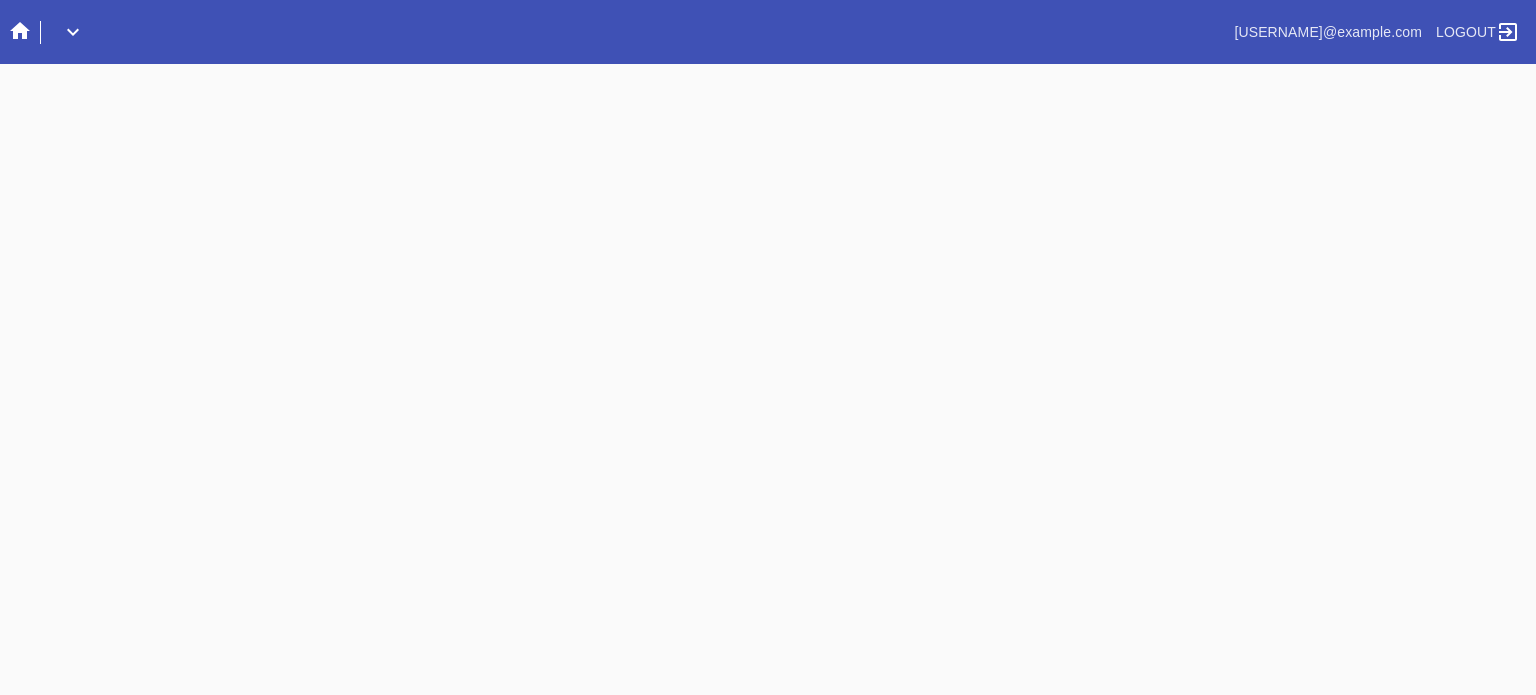 scroll, scrollTop: 0, scrollLeft: 0, axis: both 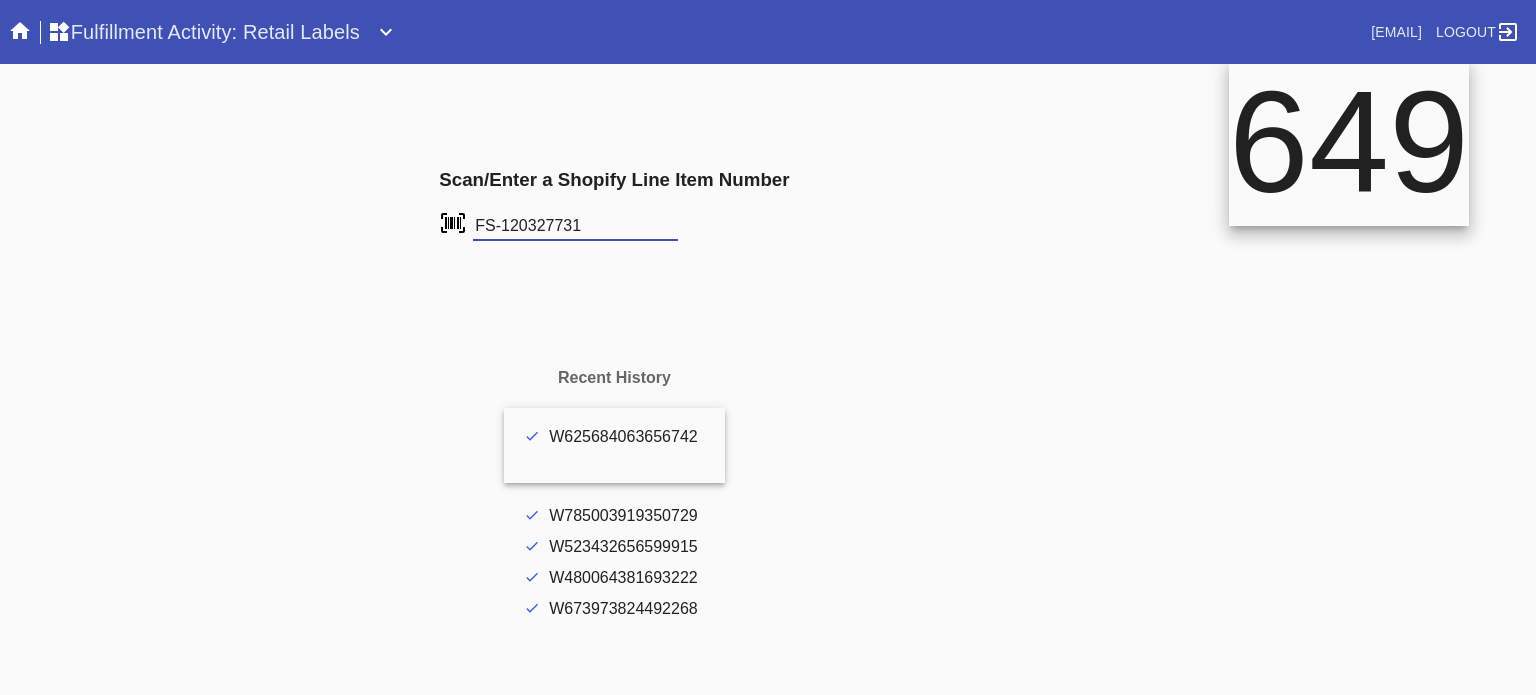 type on "FS-120327731" 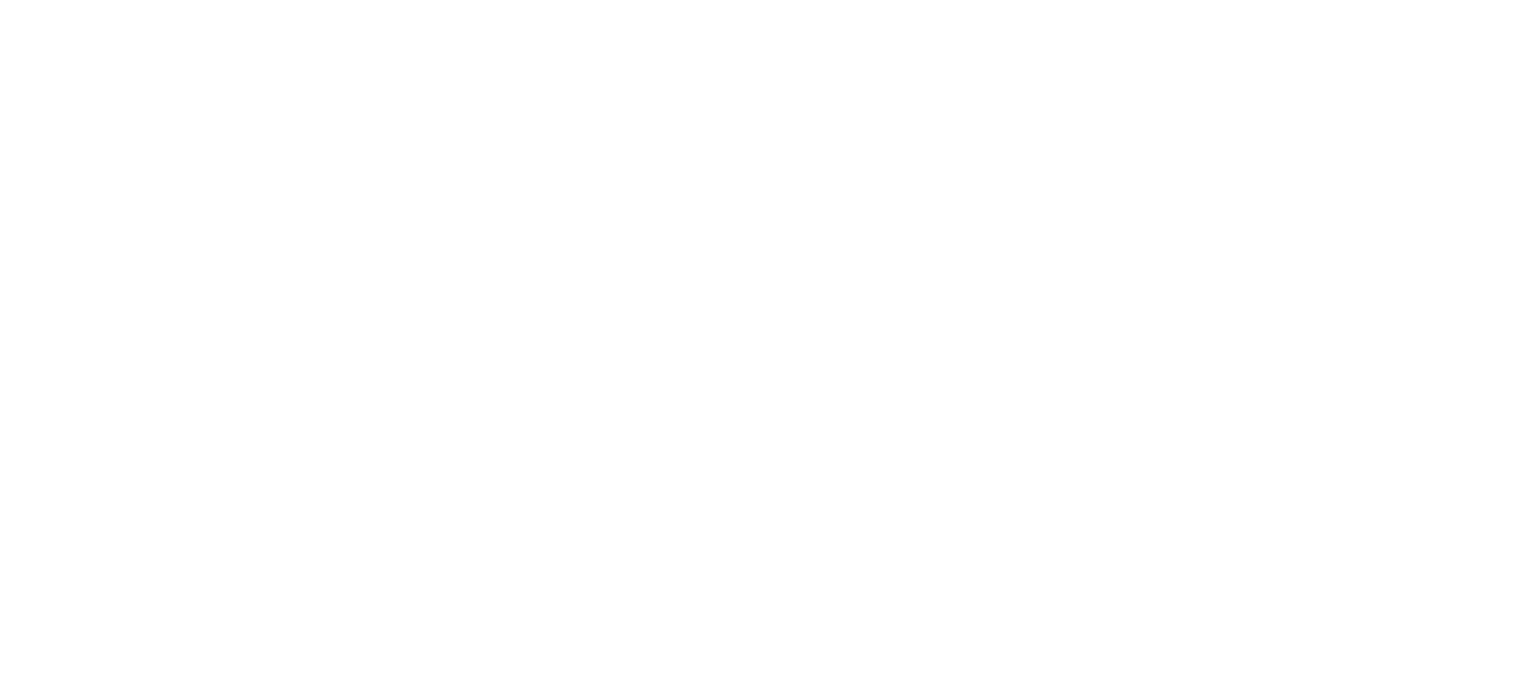 scroll, scrollTop: 0, scrollLeft: 0, axis: both 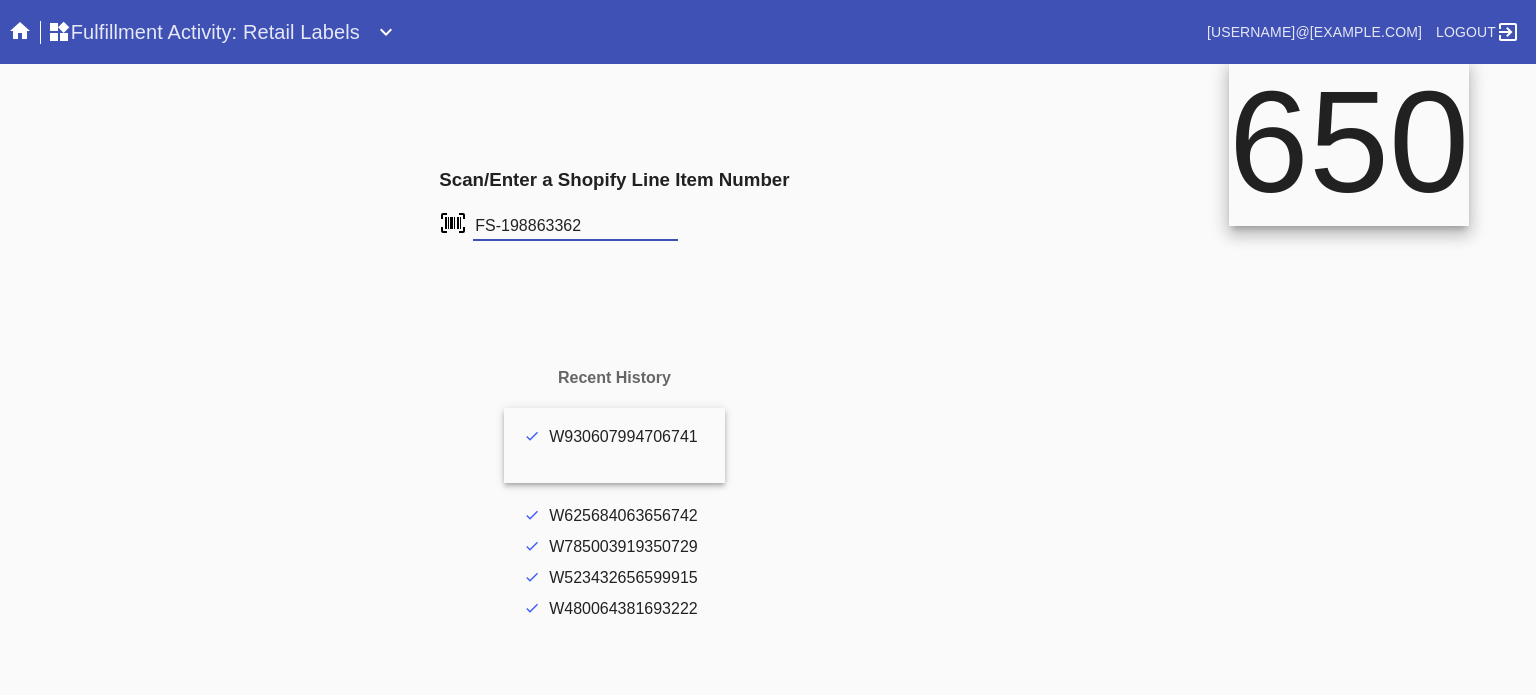 type on "FS-198863362" 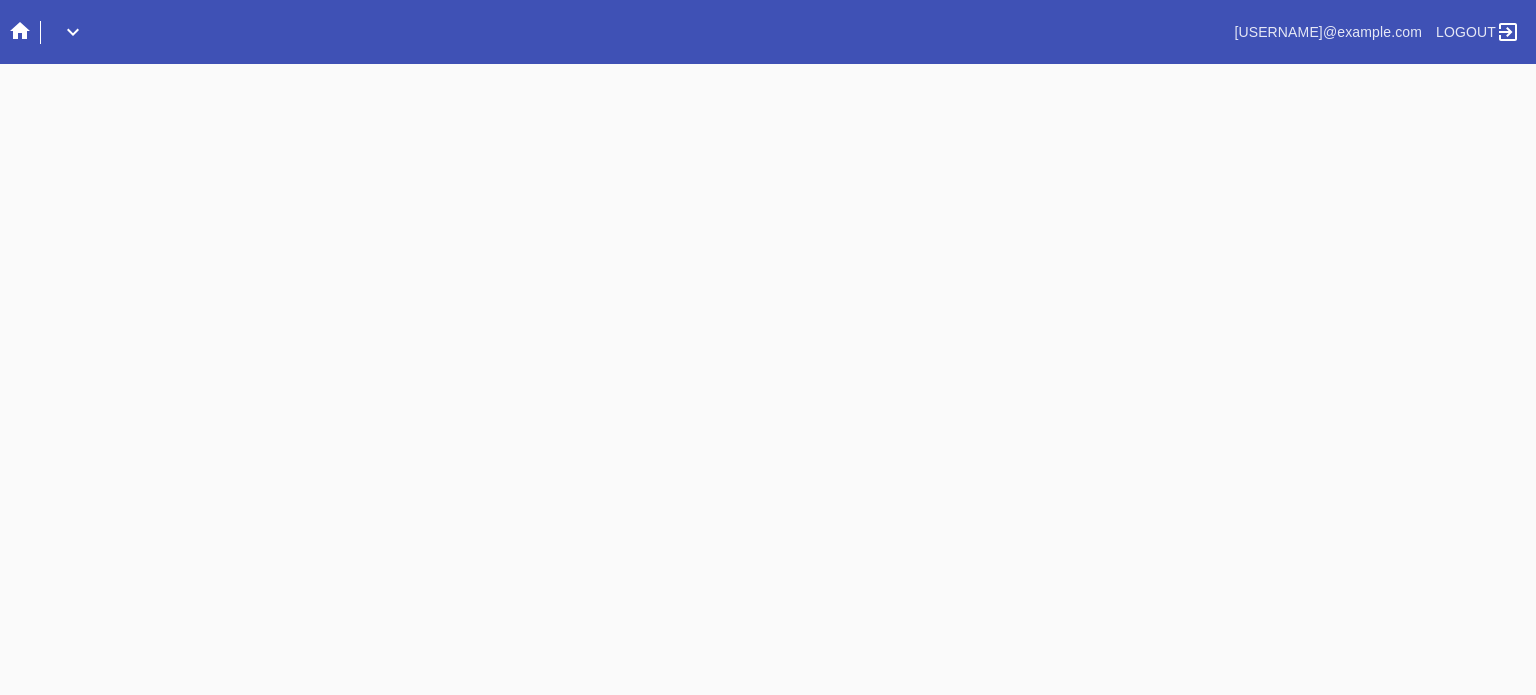 scroll, scrollTop: 0, scrollLeft: 0, axis: both 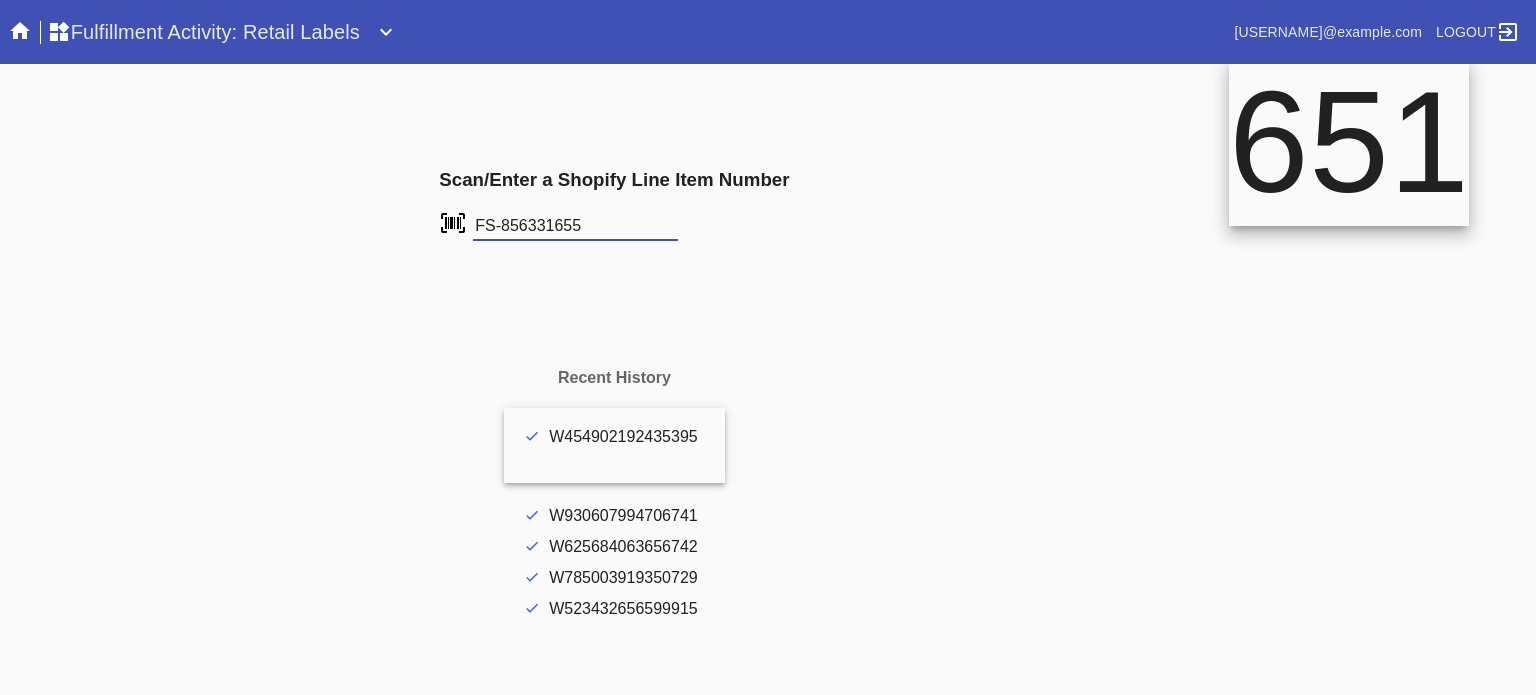 type on "FS-856331655" 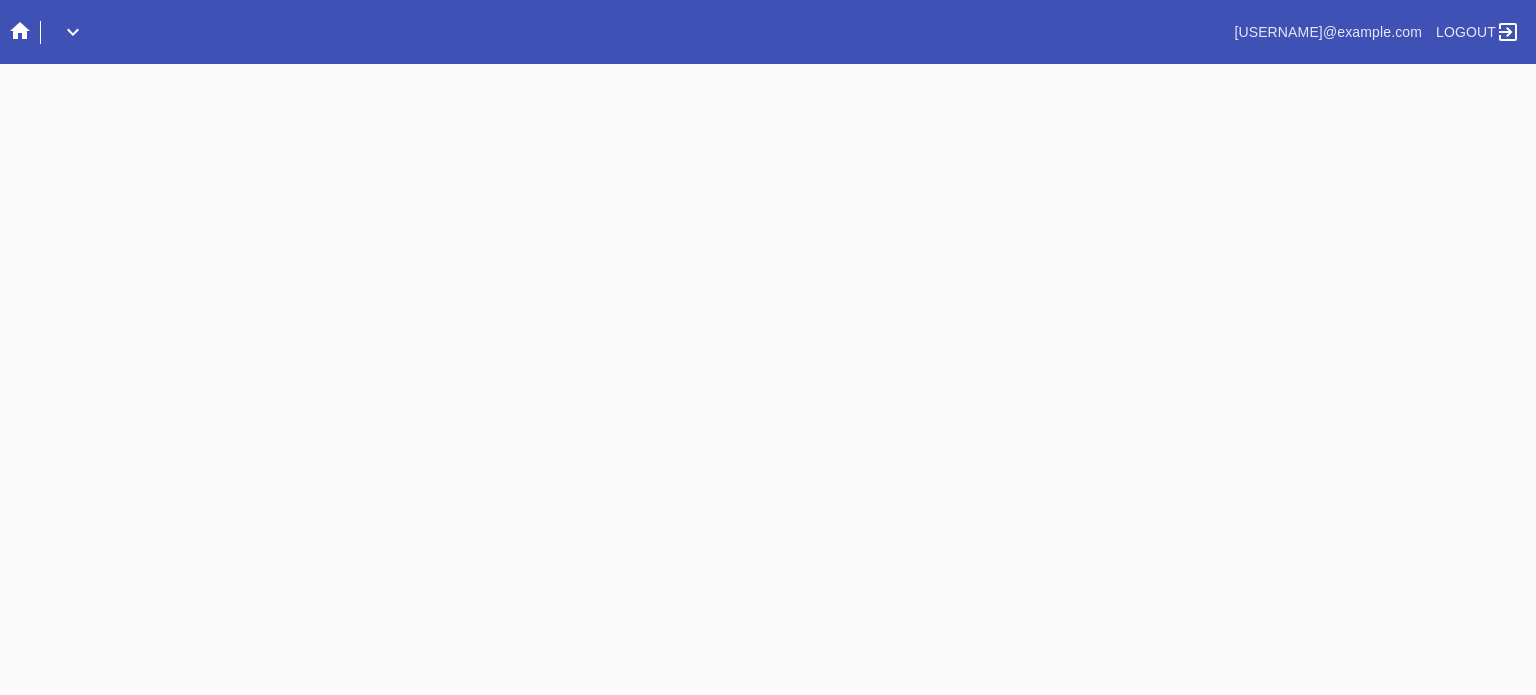 scroll, scrollTop: 0, scrollLeft: 0, axis: both 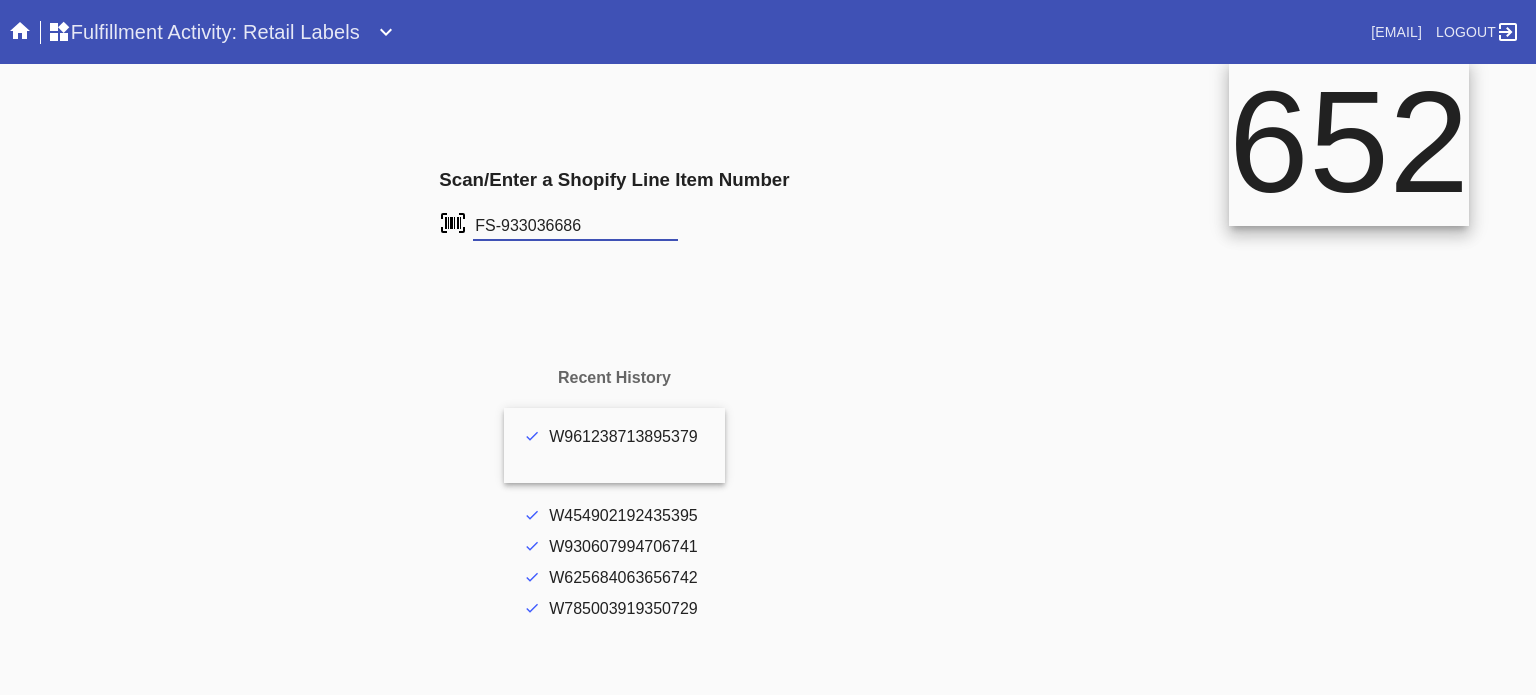 type on "FS-933036686" 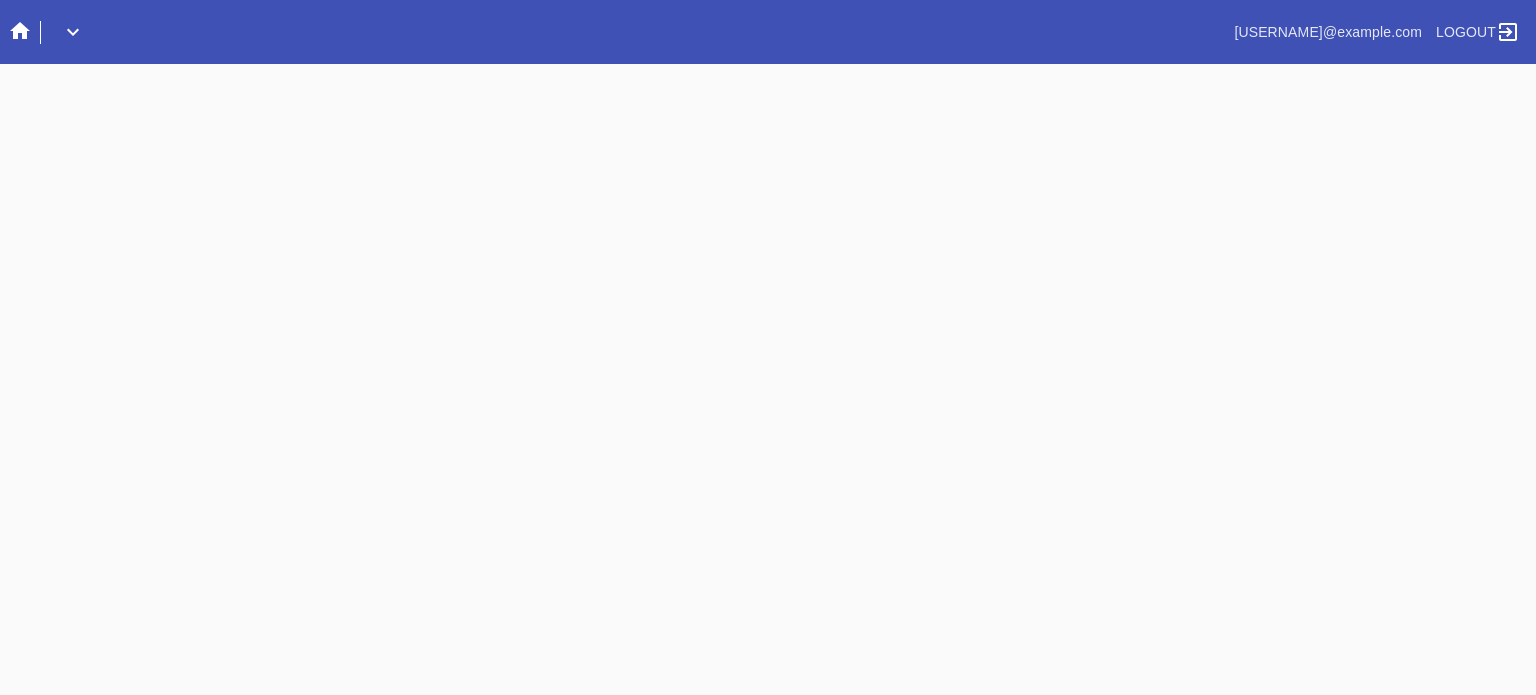 scroll, scrollTop: 0, scrollLeft: 0, axis: both 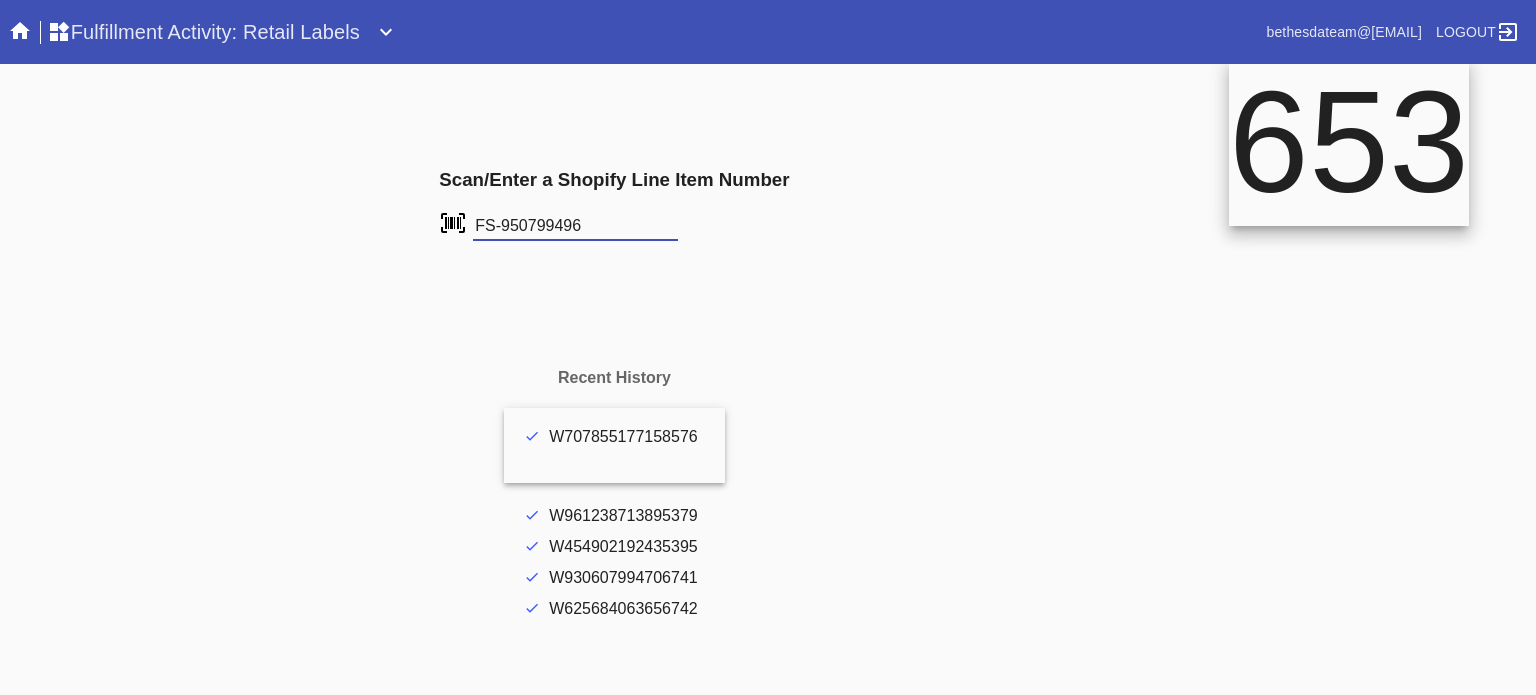 type on "FS-950799496" 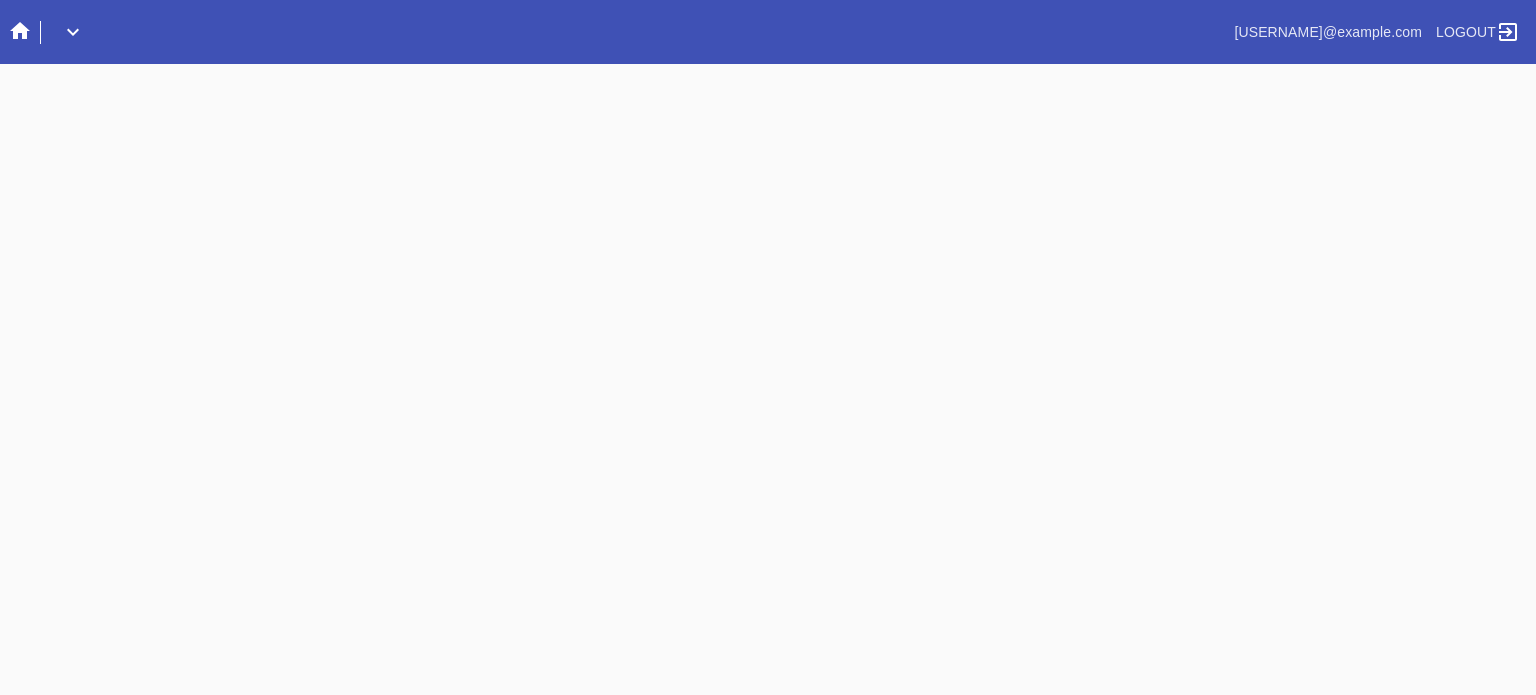 scroll, scrollTop: 0, scrollLeft: 0, axis: both 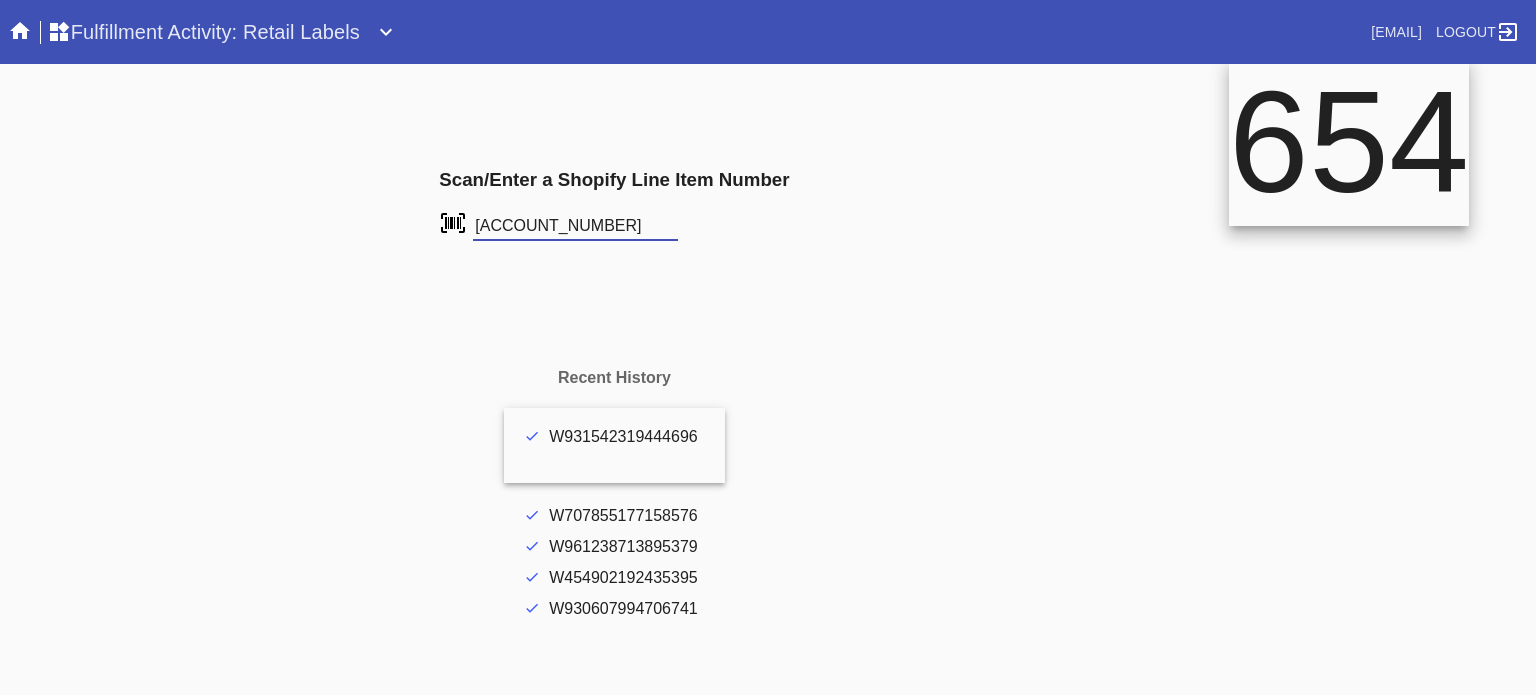 type on "[ACCOUNT_NUMBER]" 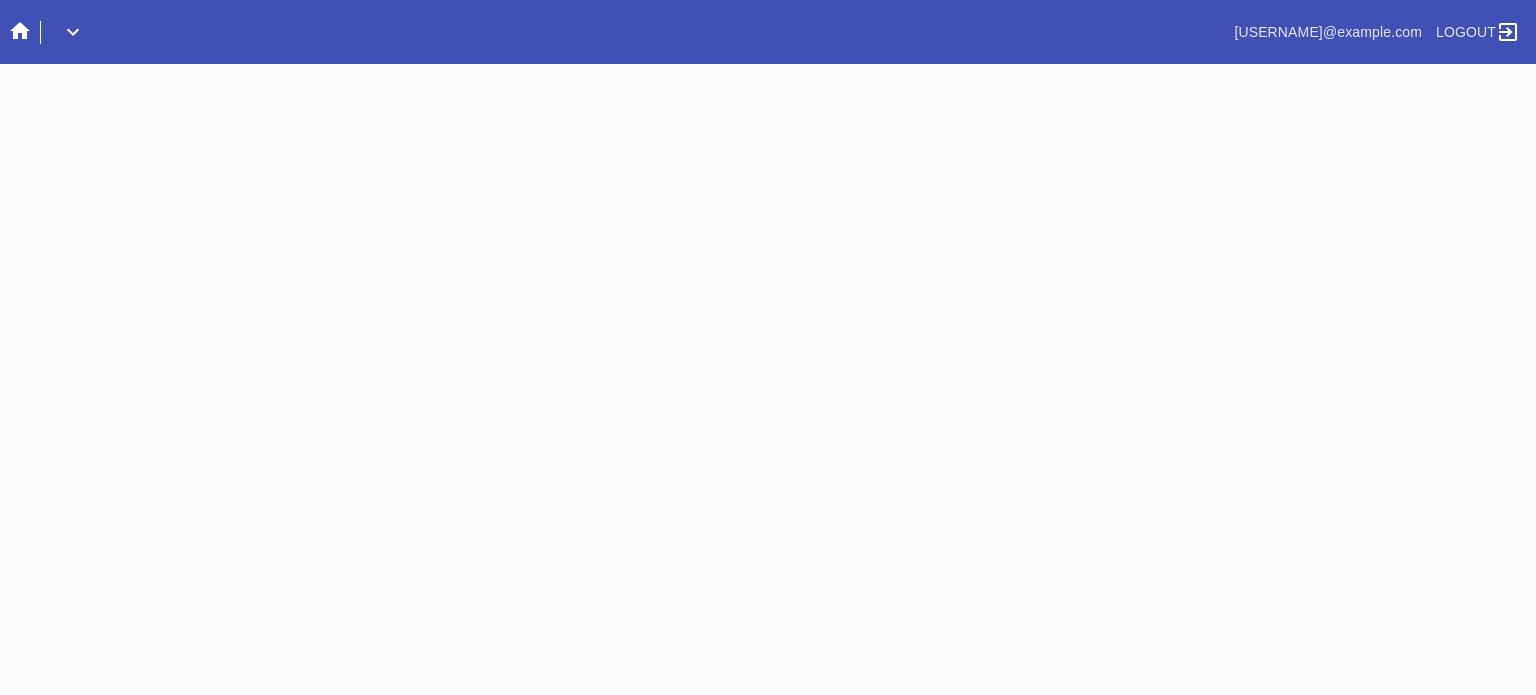 scroll, scrollTop: 0, scrollLeft: 0, axis: both 